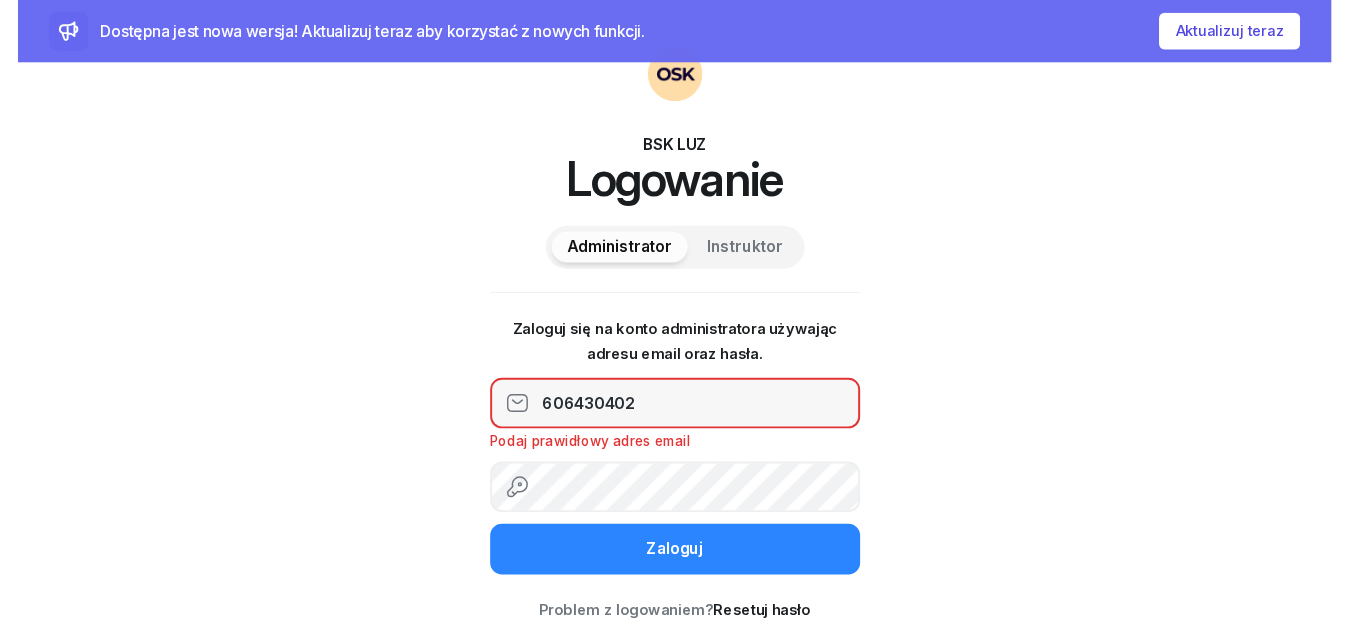 scroll, scrollTop: 0, scrollLeft: 0, axis: both 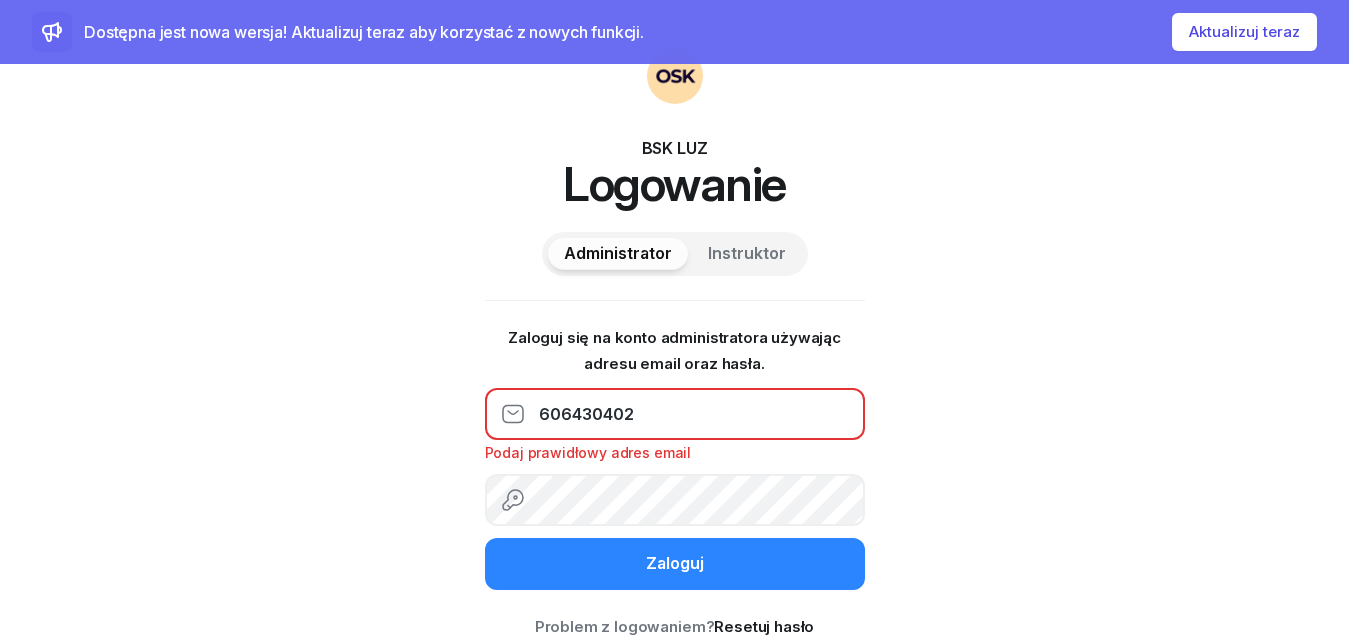 drag, startPoint x: 649, startPoint y: 412, endPoint x: 497, endPoint y: 412, distance: 152 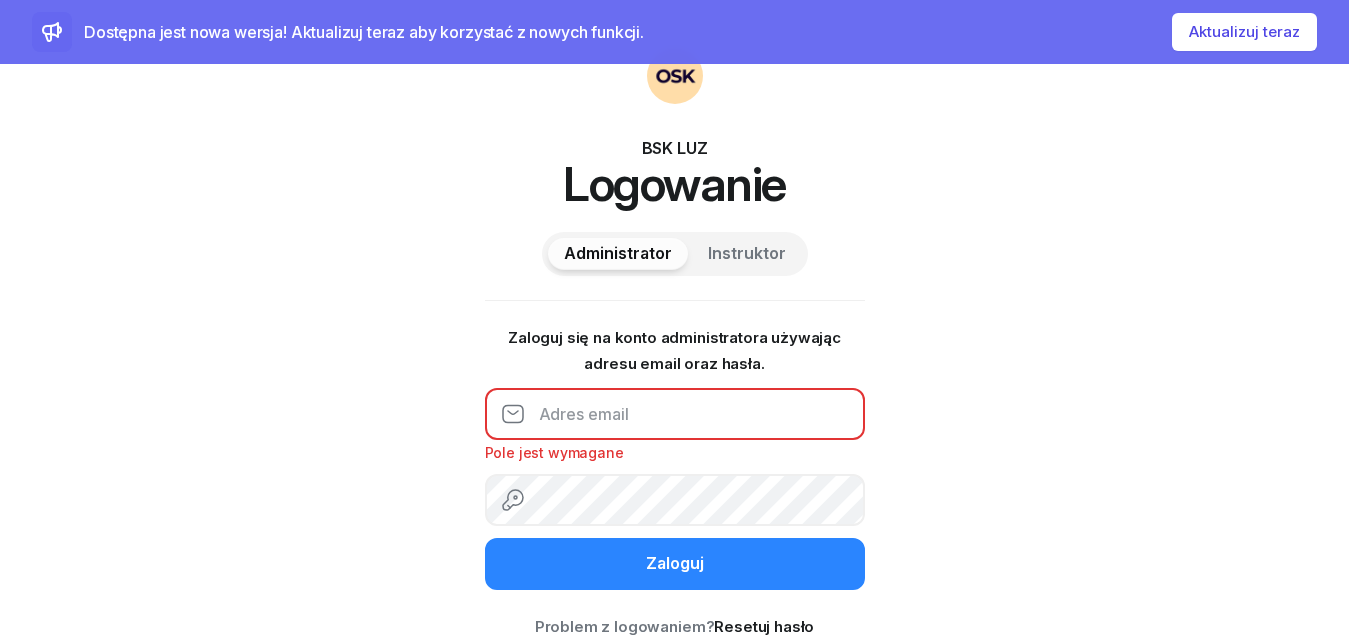click 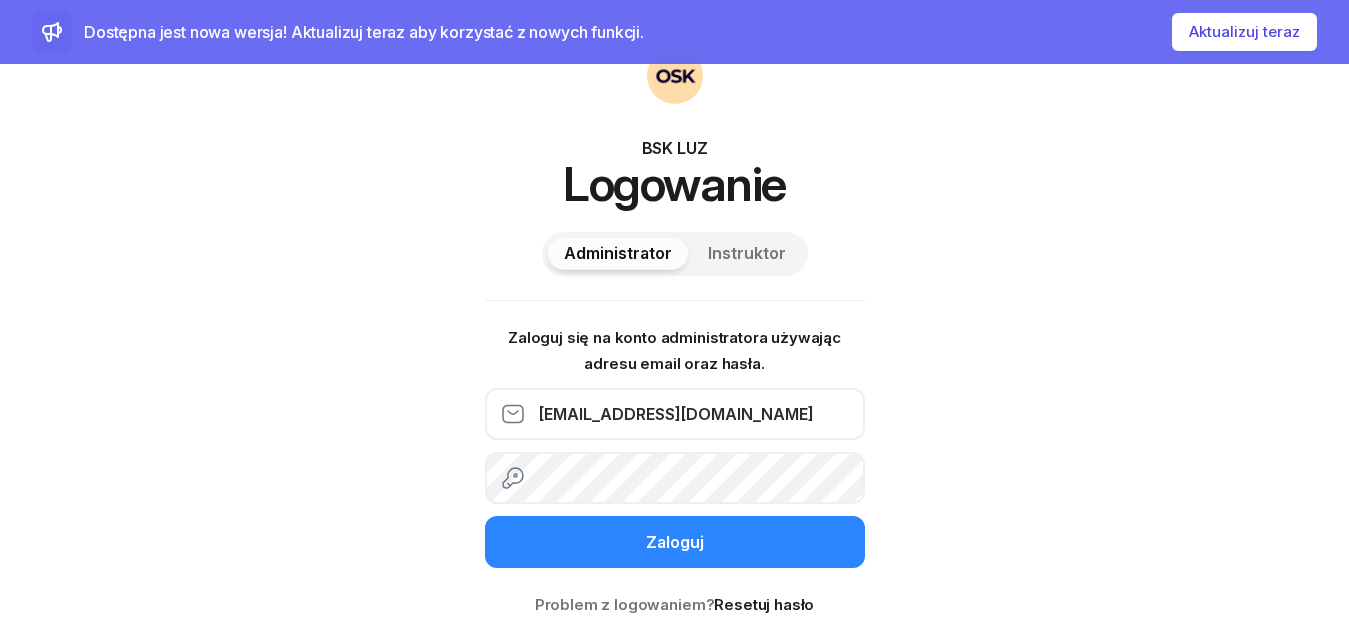 type on "[EMAIL_ADDRESS][DOMAIN_NAME]" 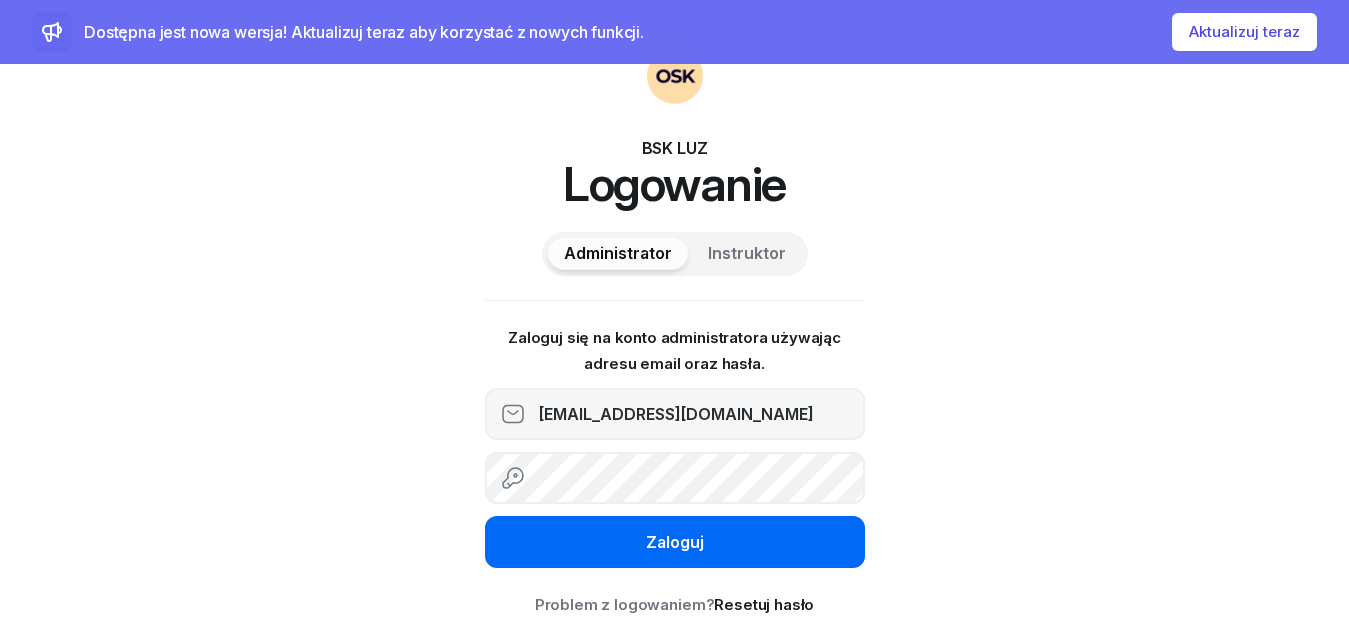 click on "Zaloguj" at bounding box center (675, 543) 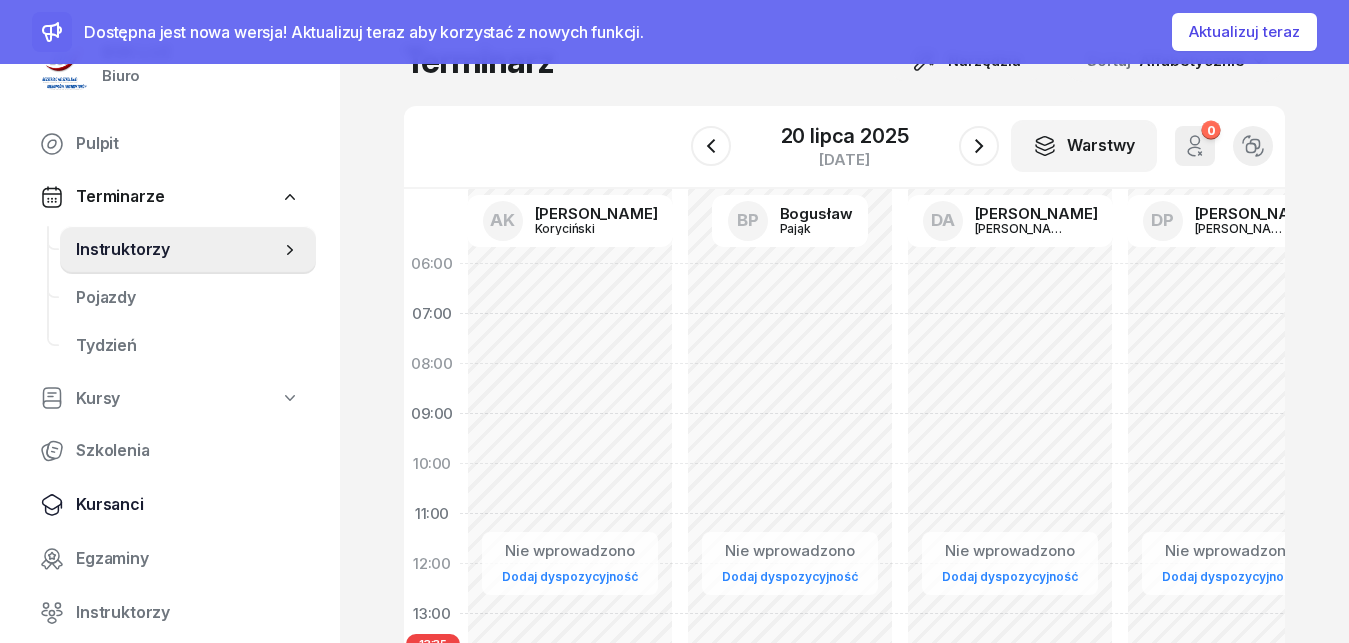 click on "Kursanci" at bounding box center (188, 505) 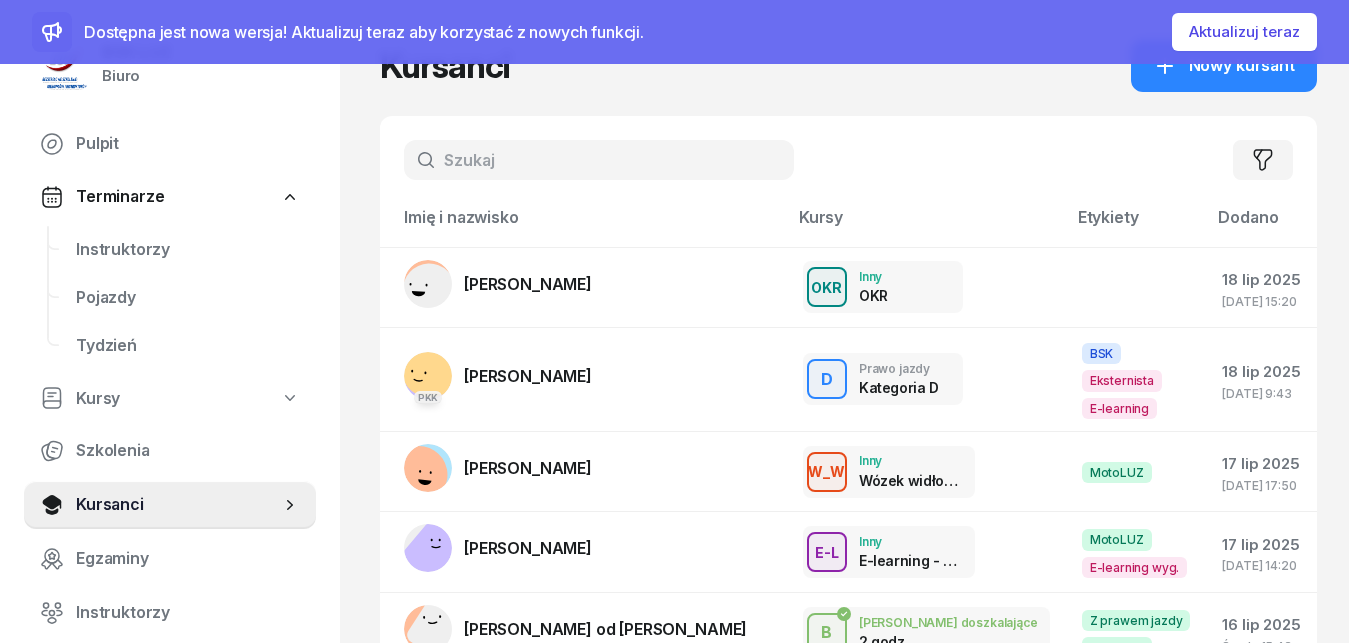 click at bounding box center (599, 160) 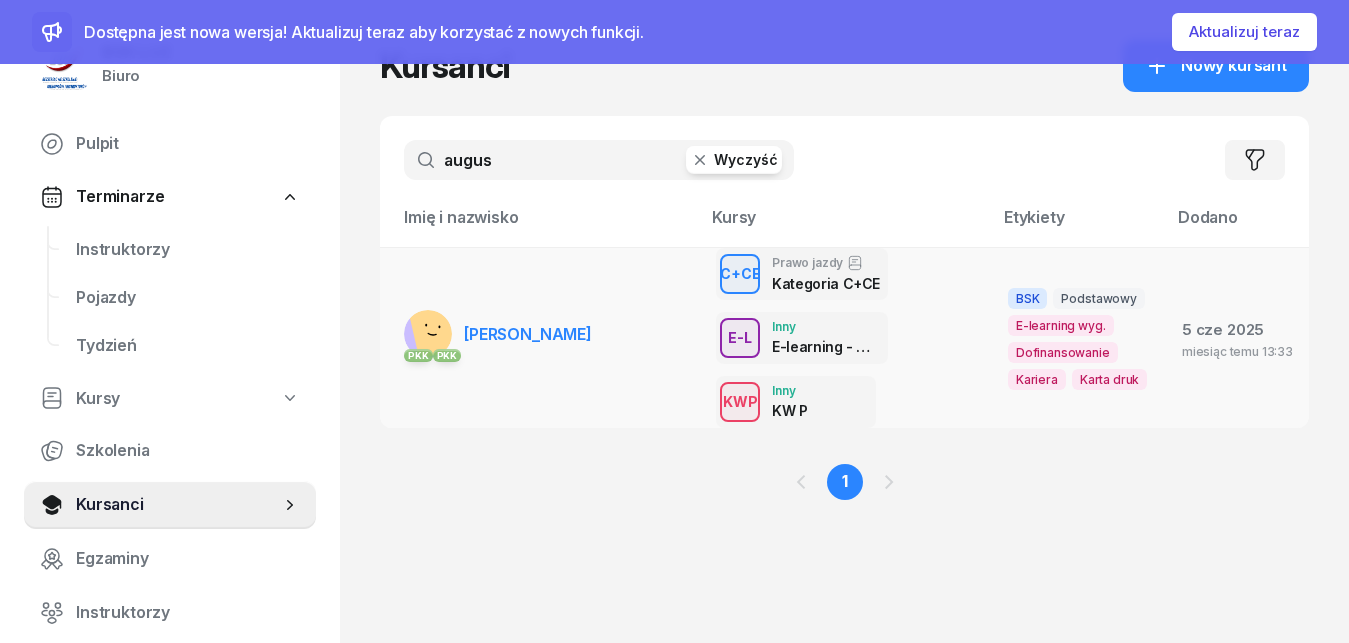type on "augus" 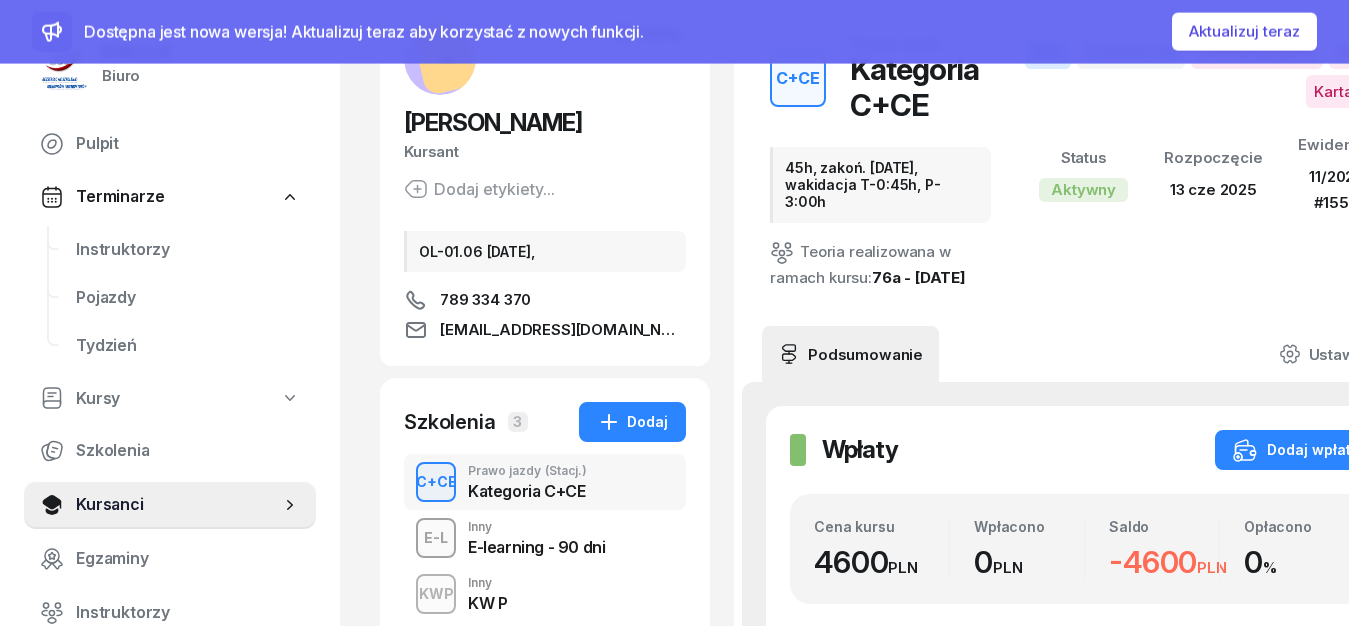scroll, scrollTop: 0, scrollLeft: 0, axis: both 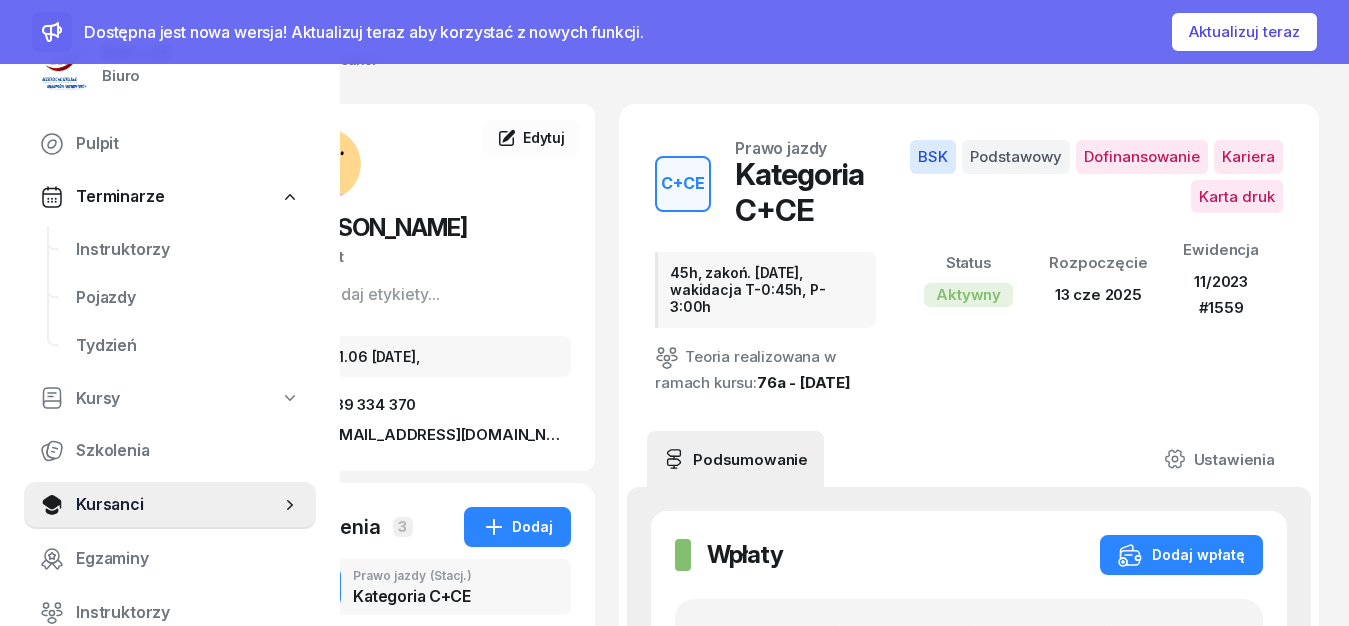click on "[PERSON_NAME] etykiety... OL-01.06 [DATE],  789 334 370 [EMAIL_ADDRESS][DOMAIN_NAME]" at bounding box center [430, 287] 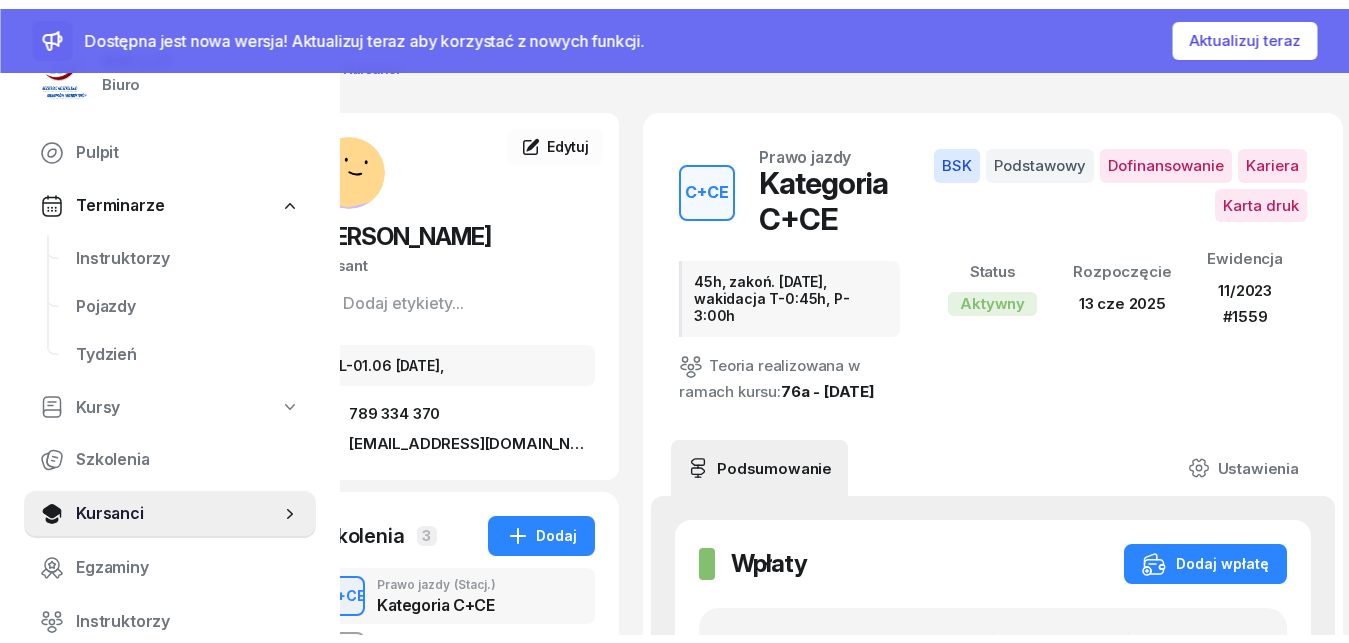 scroll, scrollTop: 0, scrollLeft: 0, axis: both 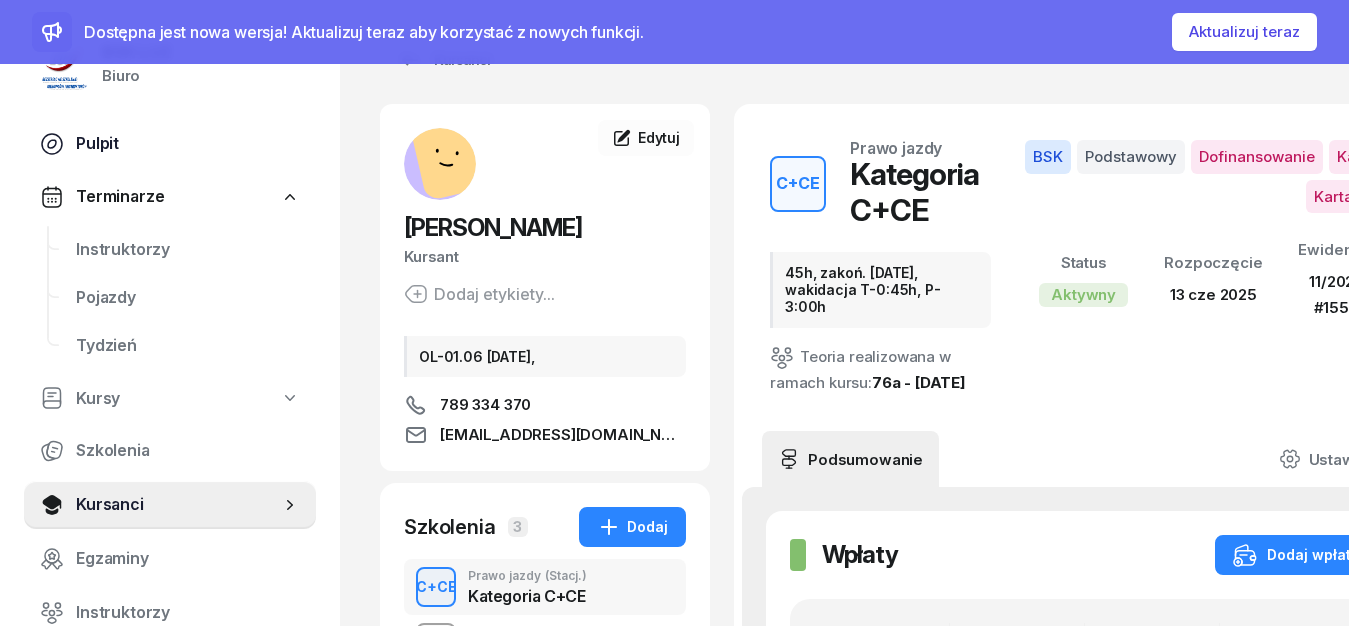 click on "Pulpit" at bounding box center [188, 144] 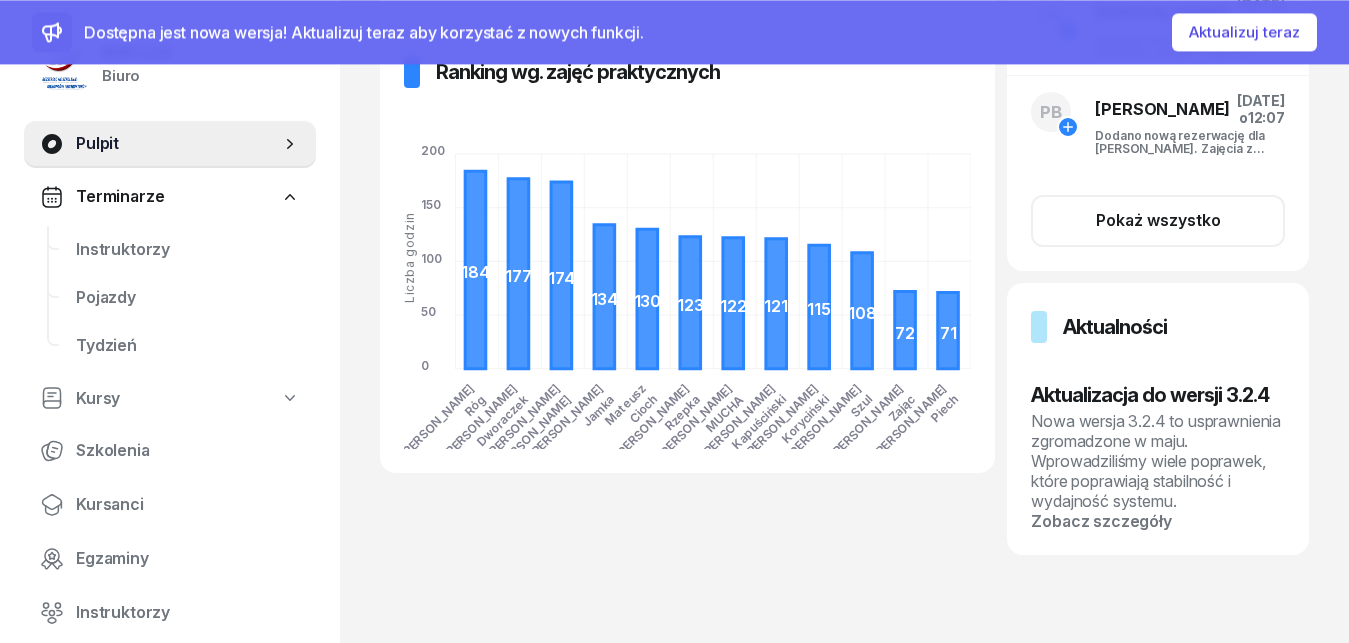 scroll, scrollTop: 689, scrollLeft: 0, axis: vertical 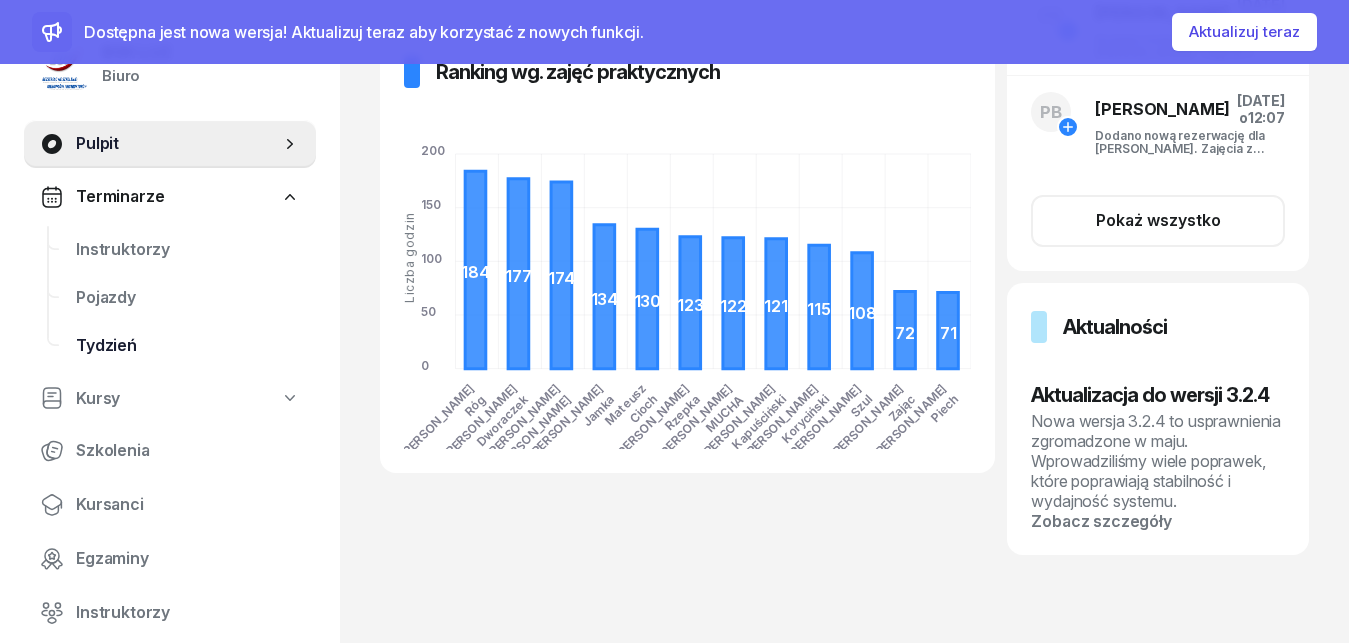 click on "Tydzień" at bounding box center (188, 346) 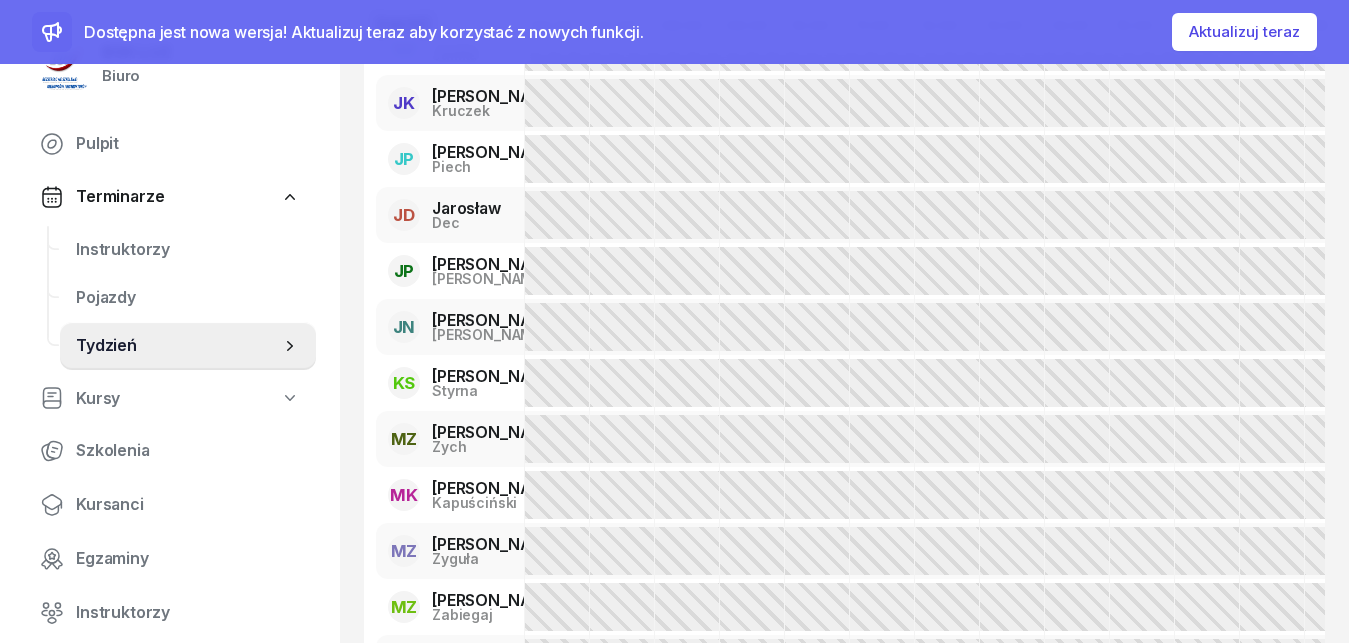scroll, scrollTop: 0, scrollLeft: 0, axis: both 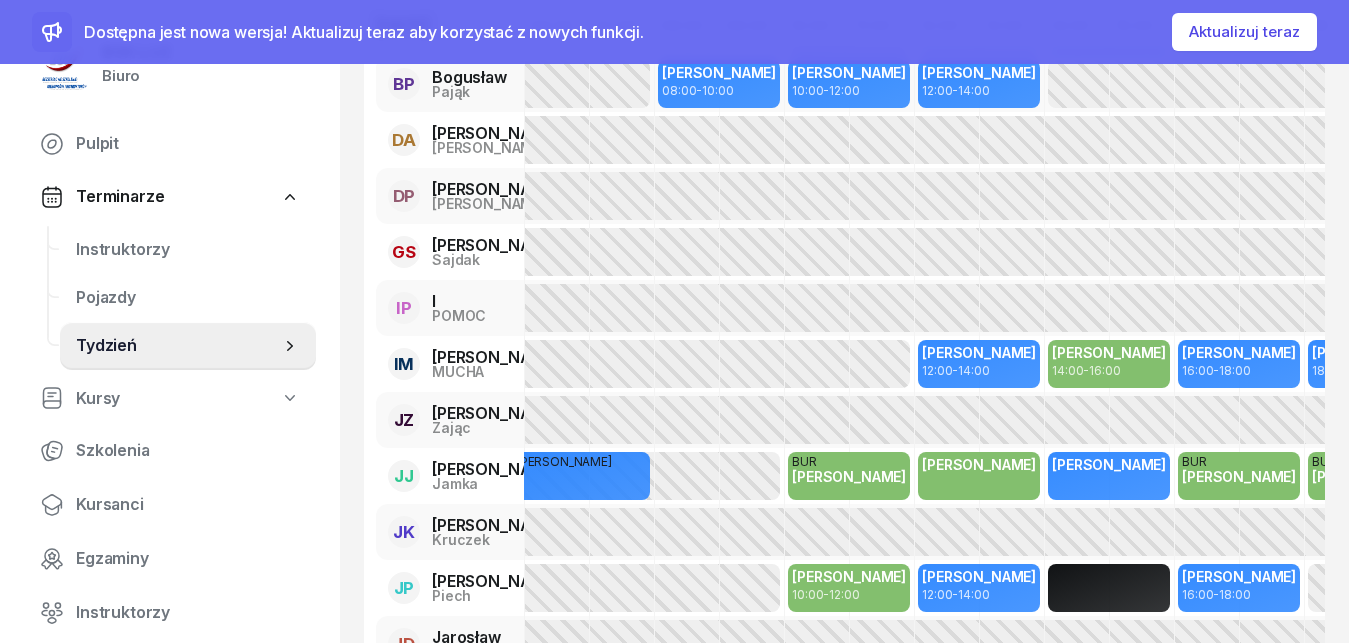 click on "Kursy" at bounding box center (98, 399) 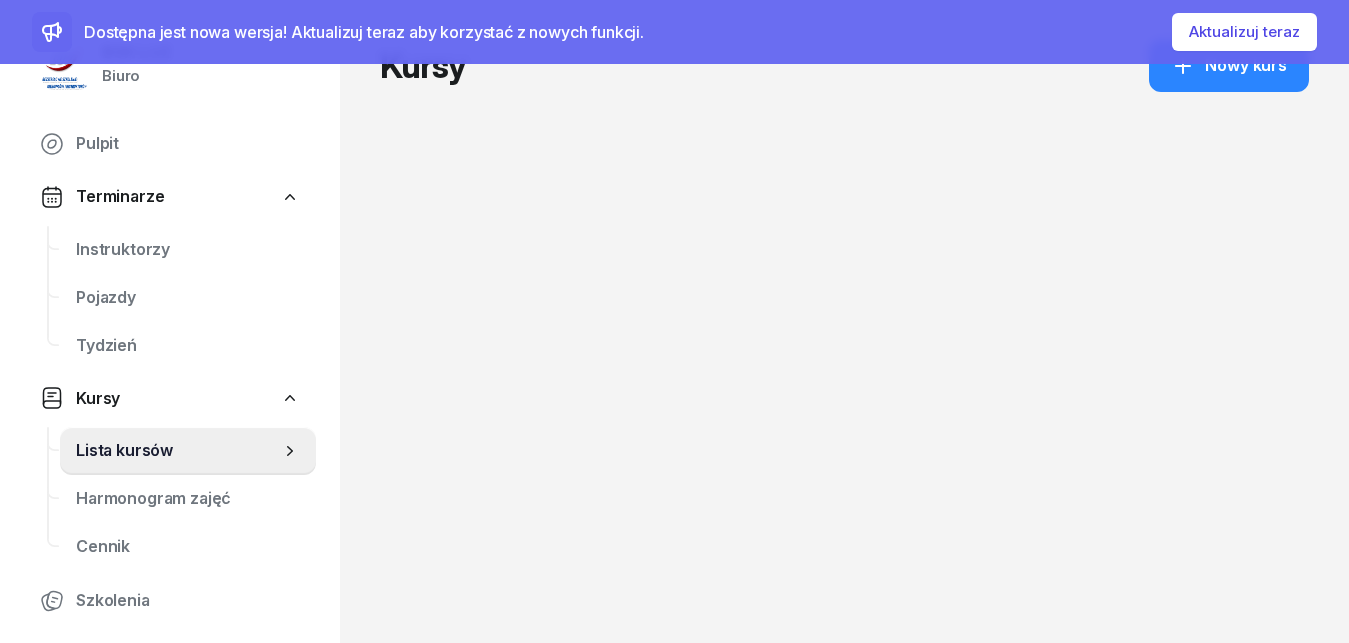 scroll, scrollTop: 0, scrollLeft: 0, axis: both 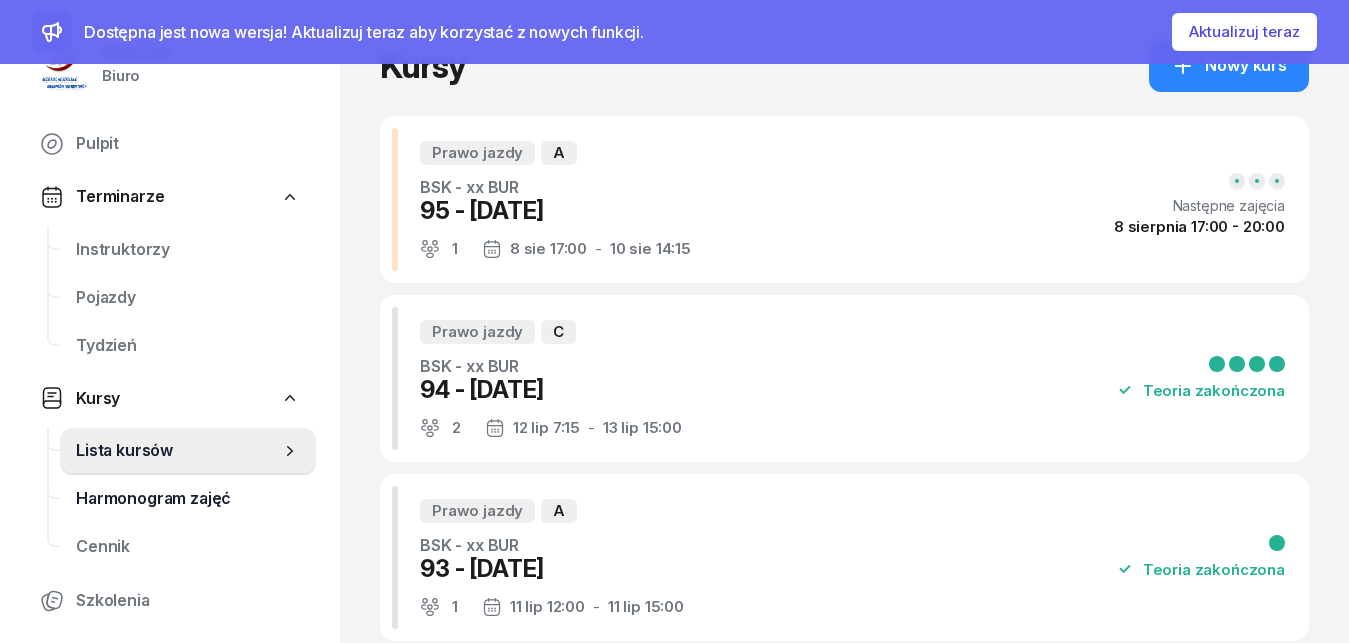 click on "Harmonogram zajęć" at bounding box center [188, 499] 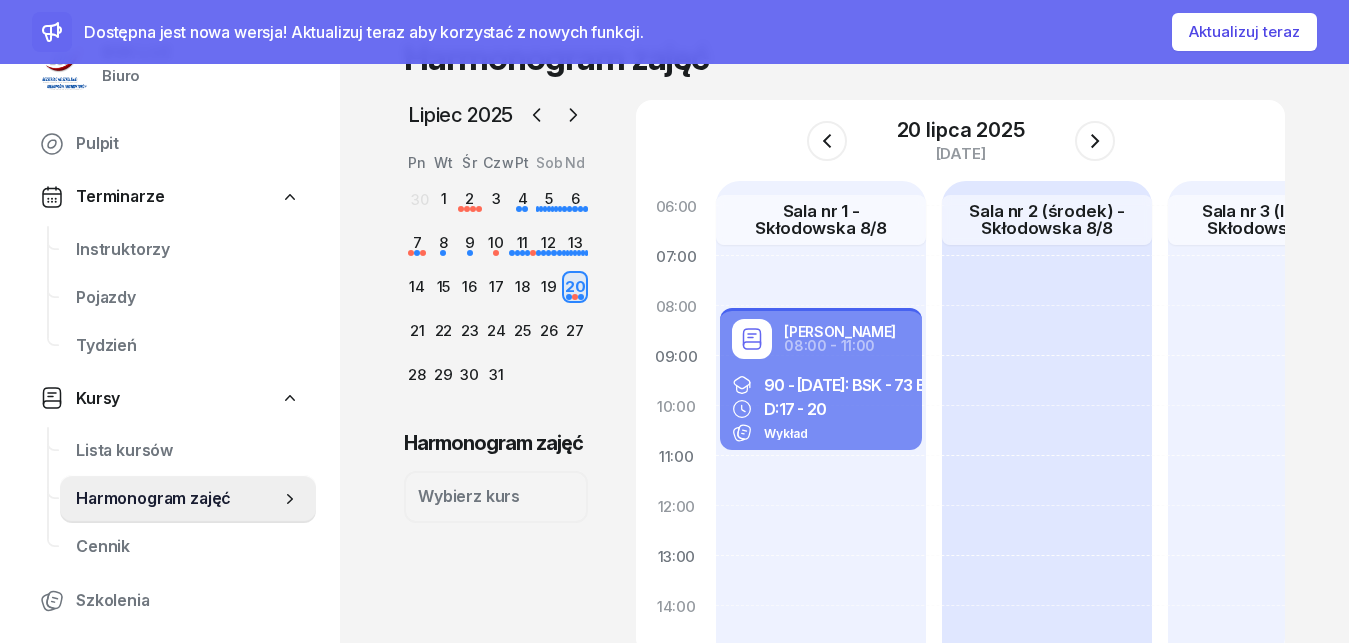 click 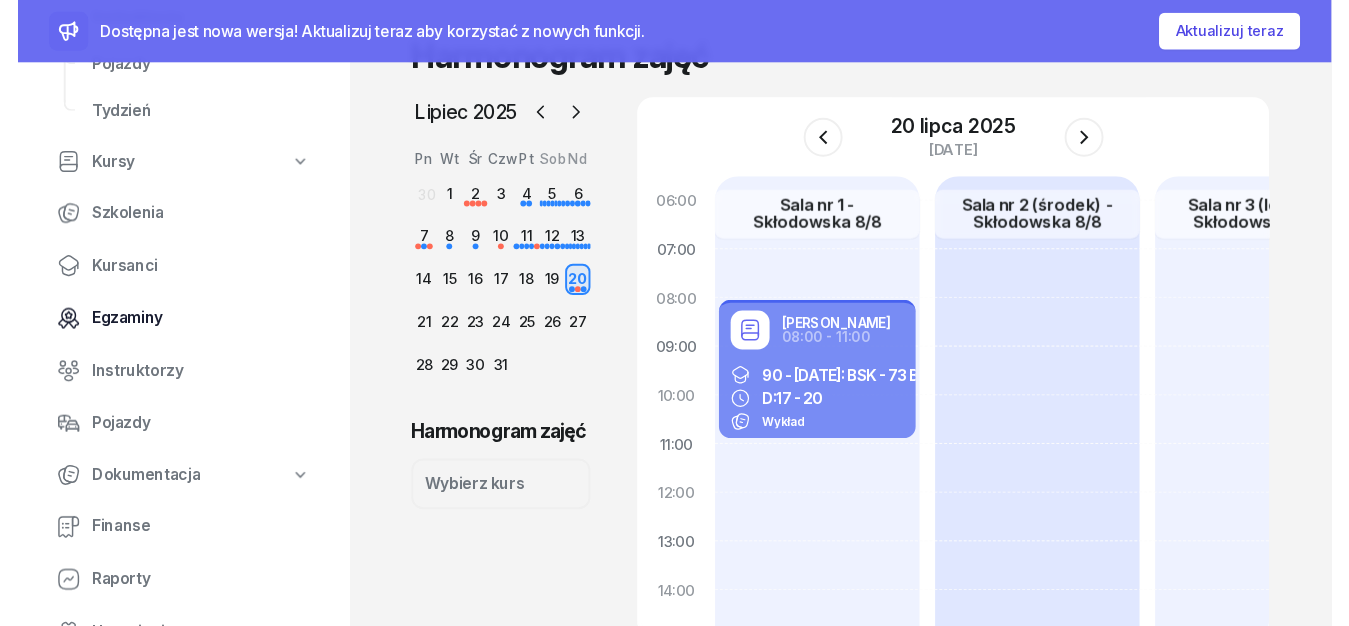 scroll, scrollTop: 240, scrollLeft: 0, axis: vertical 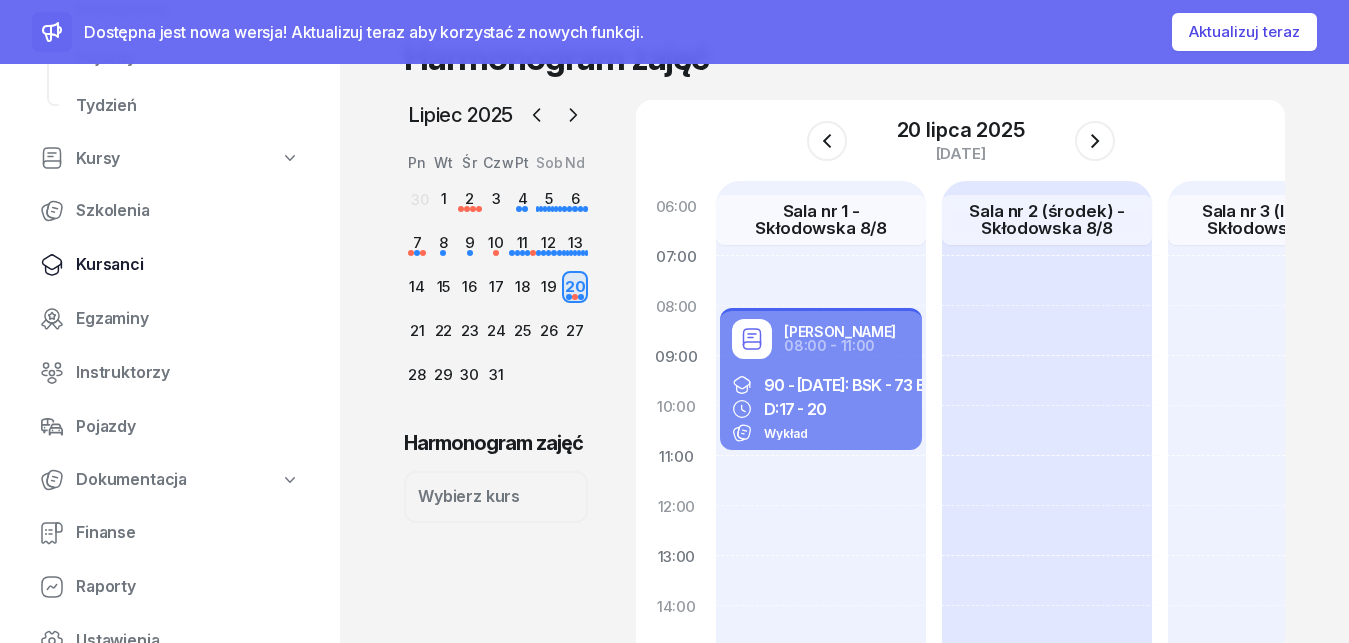 click on "Kursanci" at bounding box center [188, 265] 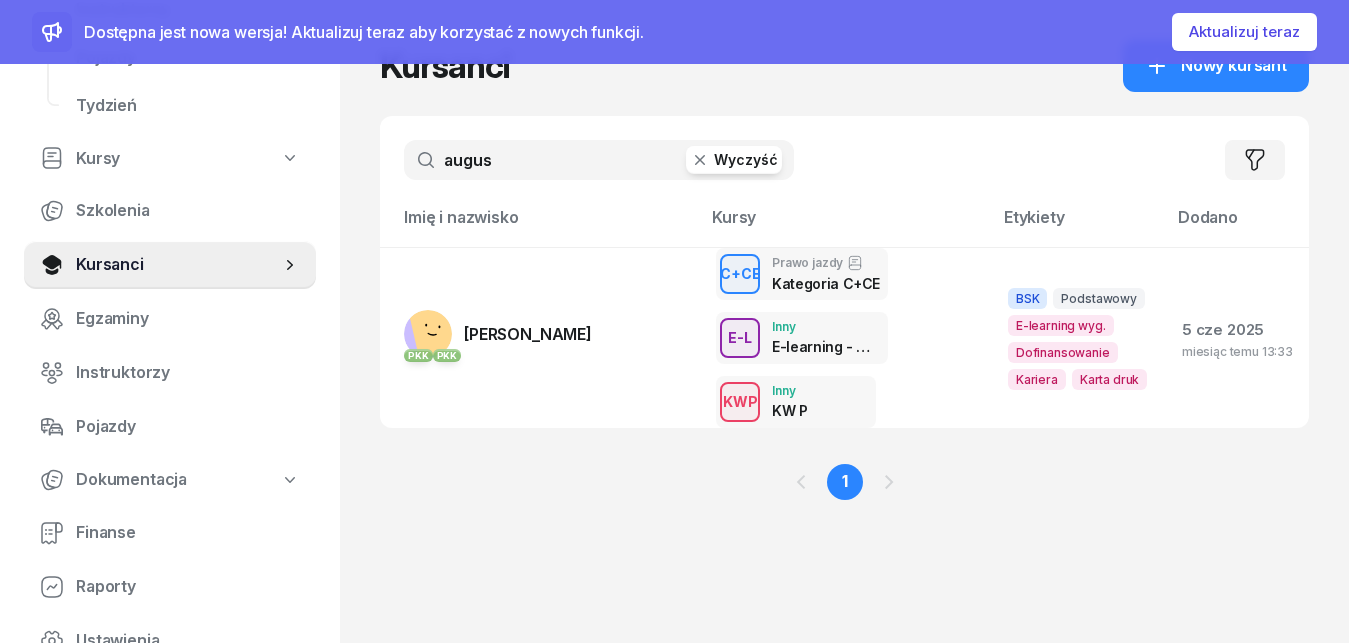 click on "Wyczyść" at bounding box center (734, 160) 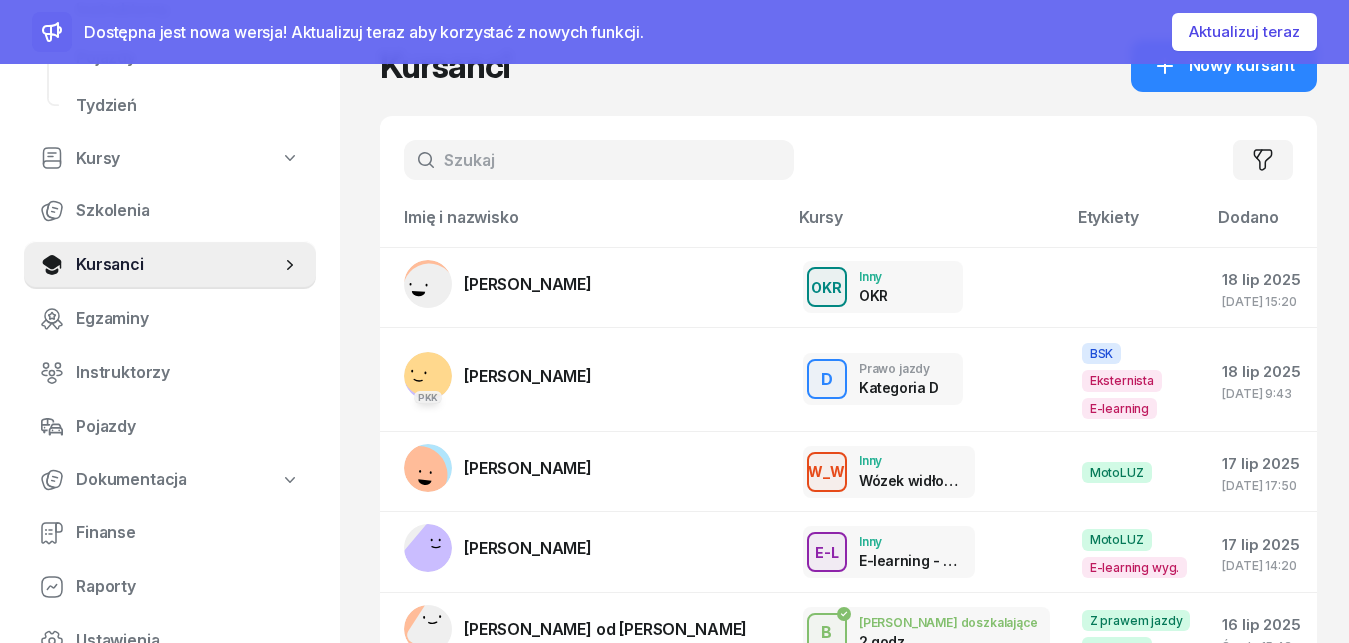 click at bounding box center (599, 160) 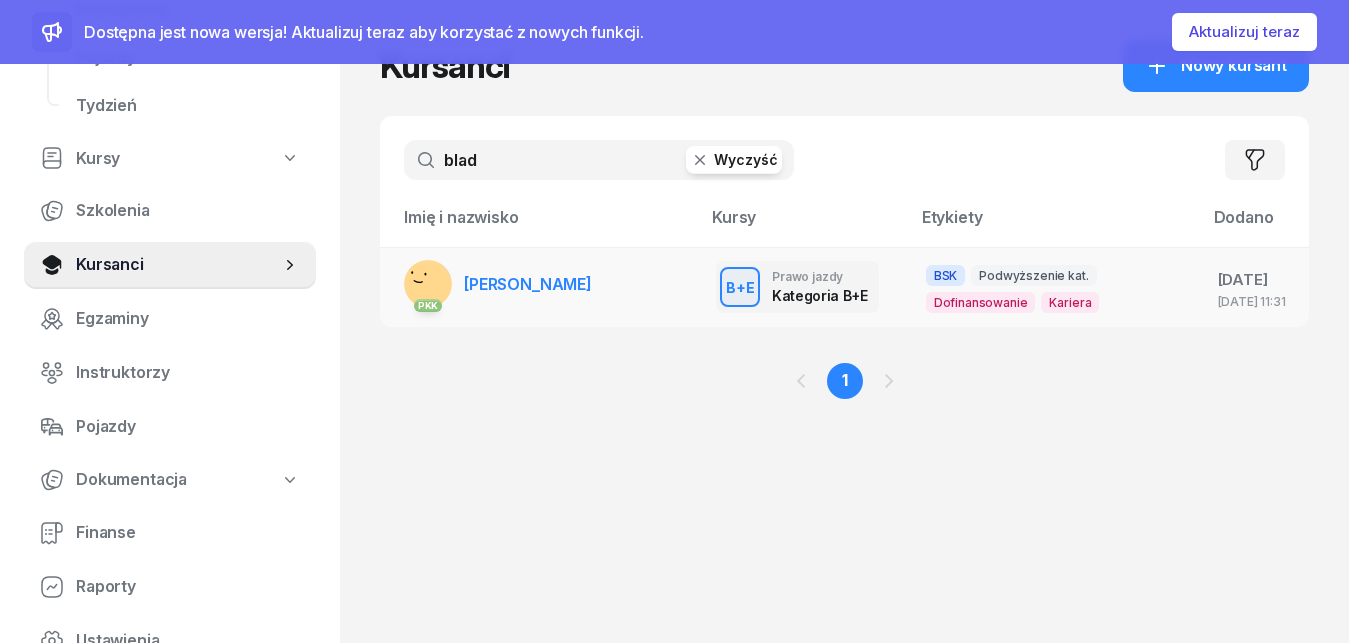 type on "blad" 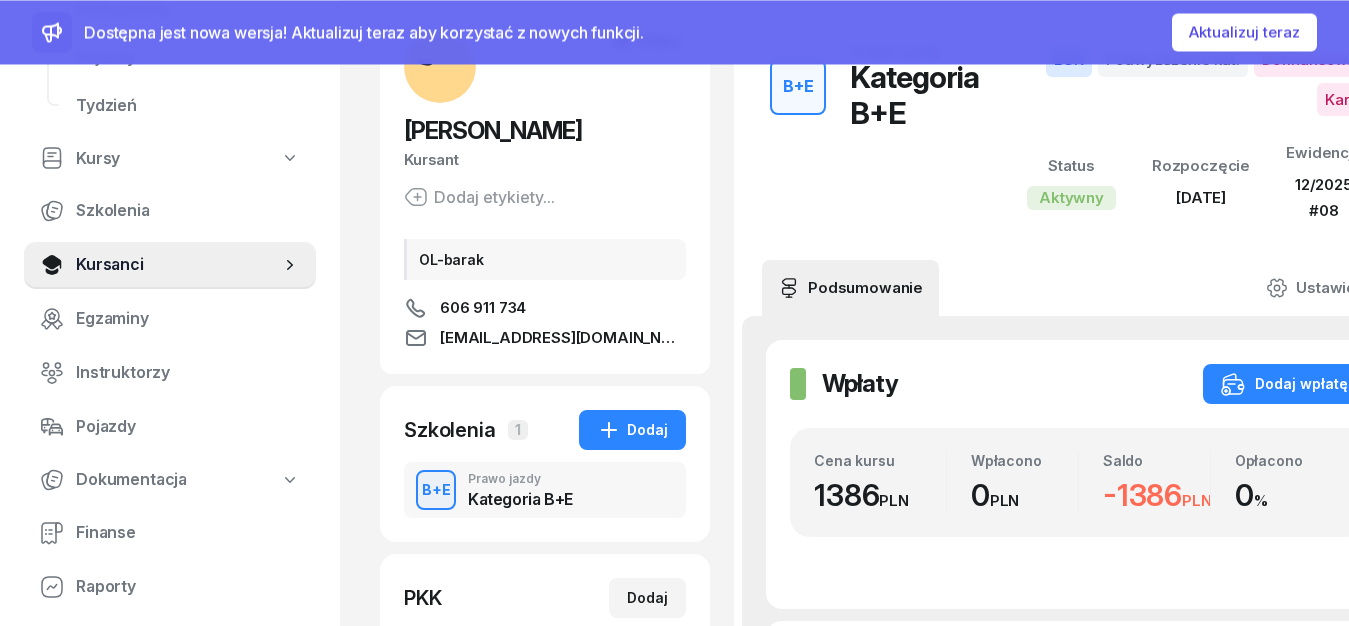 scroll, scrollTop: 0, scrollLeft: 0, axis: both 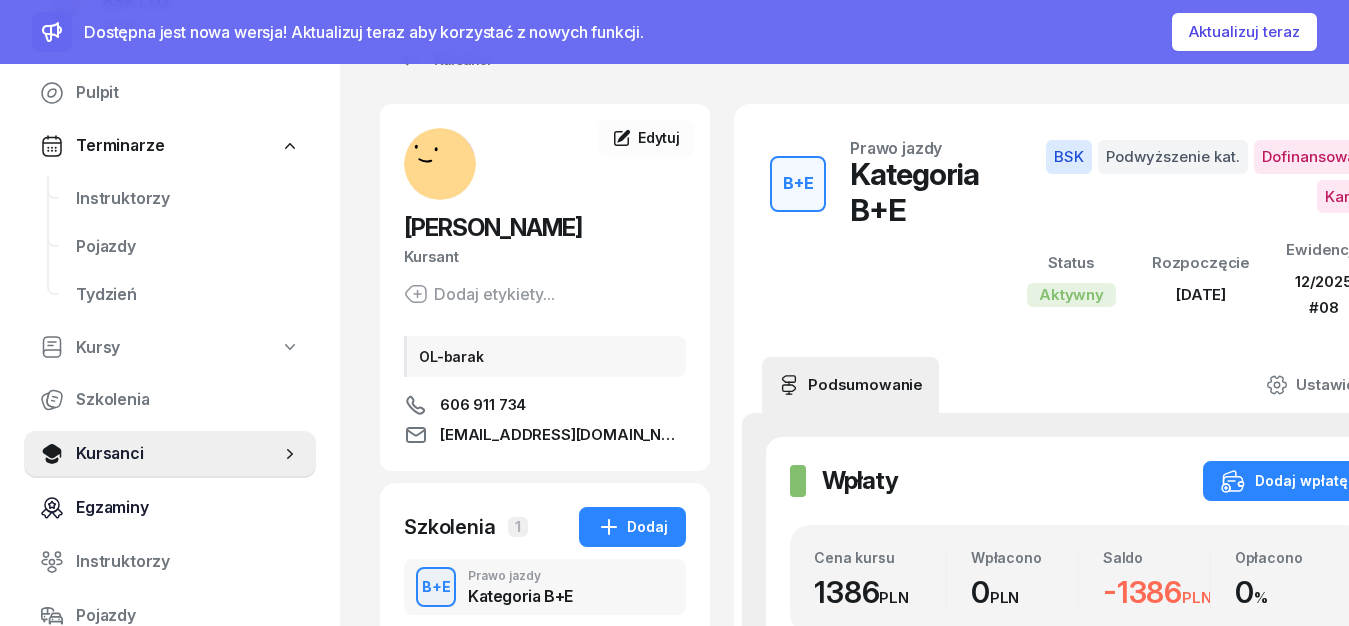click on "Egzaminy" at bounding box center (188, 508) 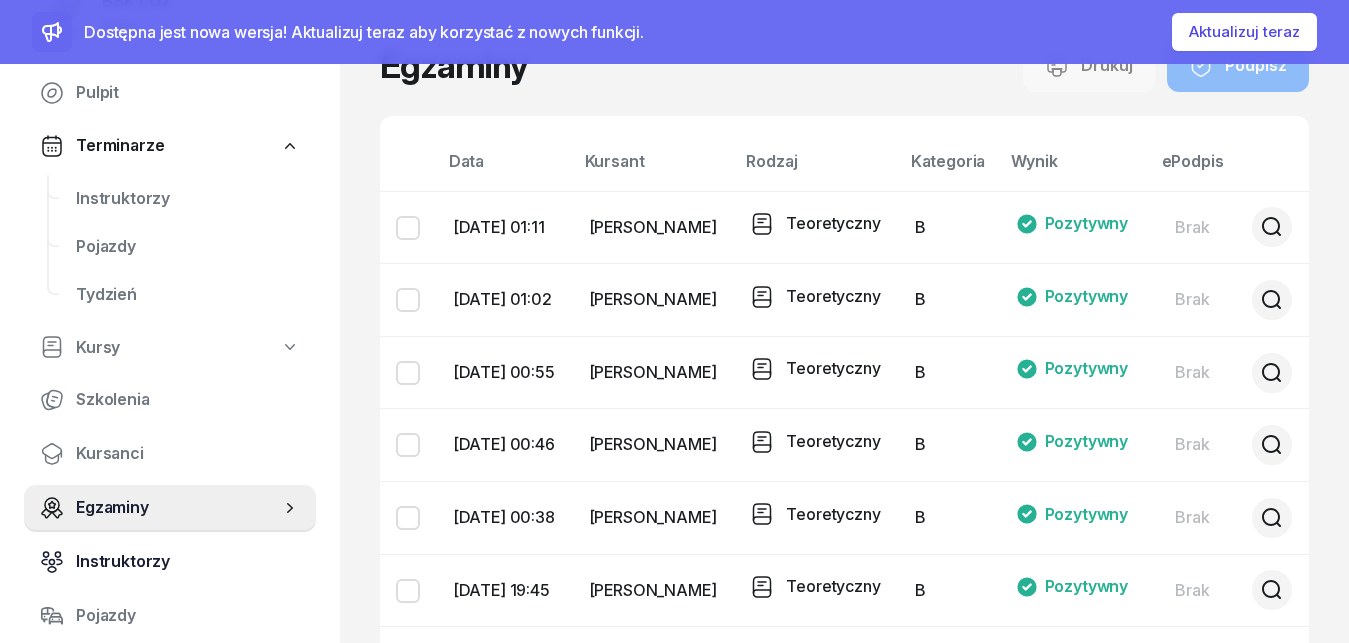 click on "Instruktorzy" at bounding box center [188, 562] 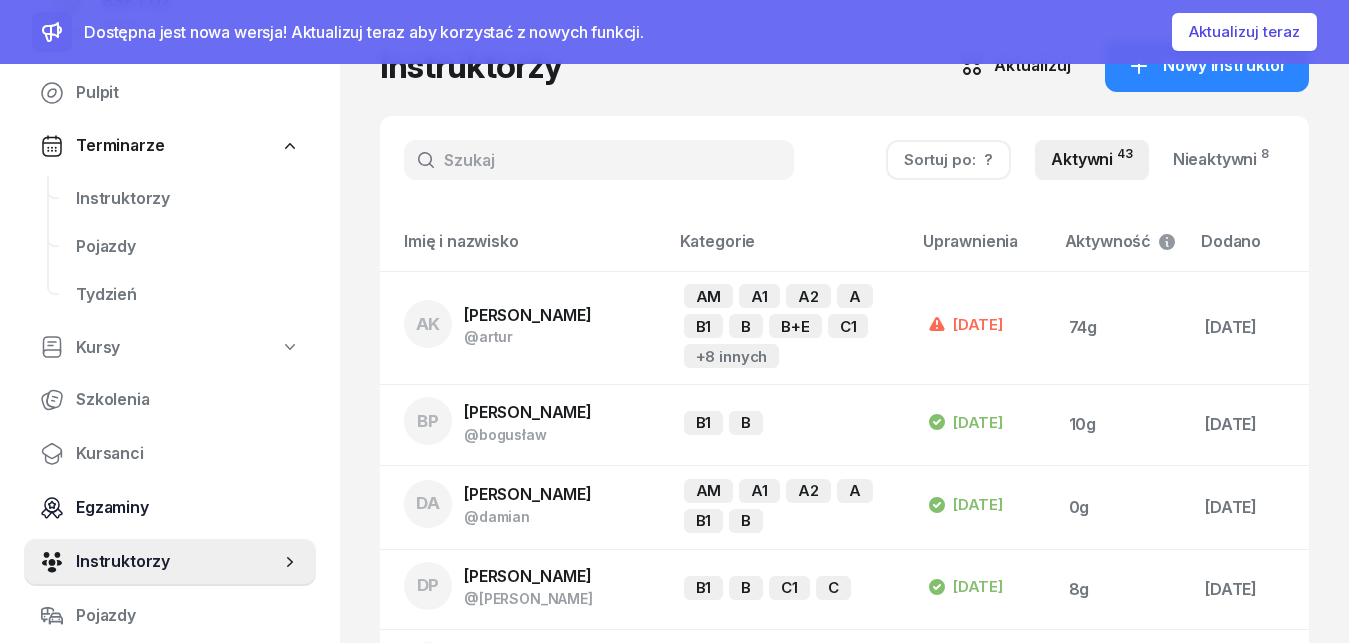 scroll, scrollTop: 171, scrollLeft: 0, axis: vertical 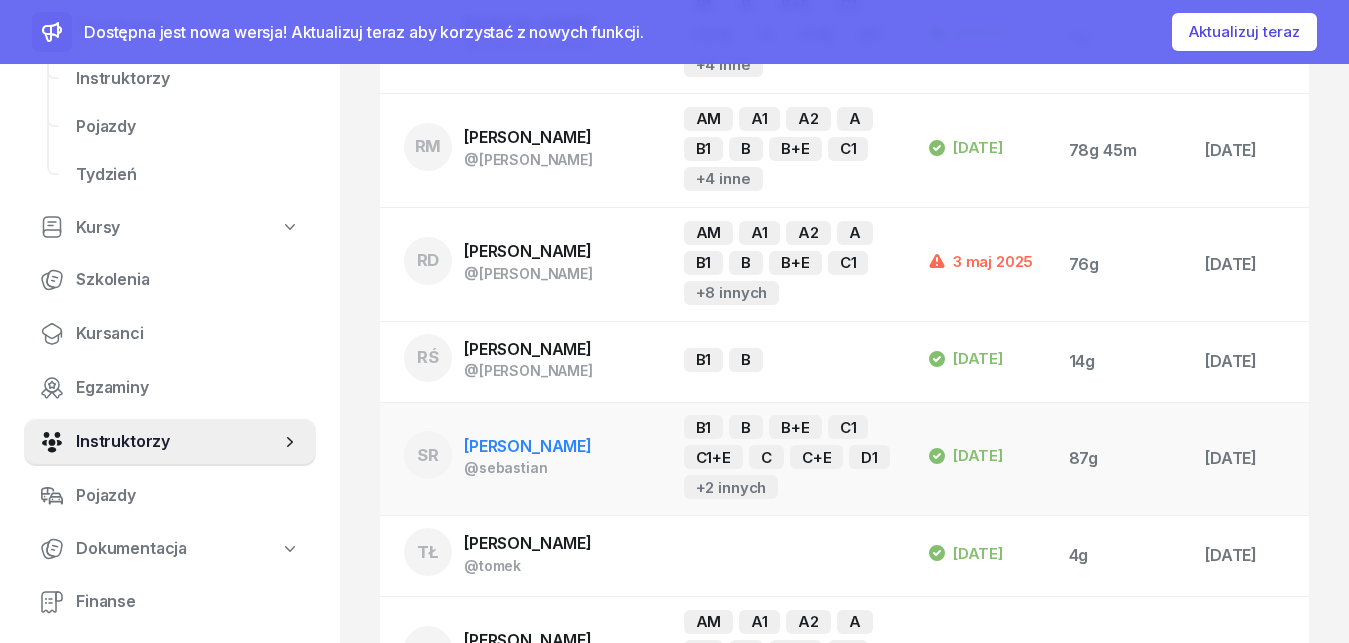 click on "+2 innych" 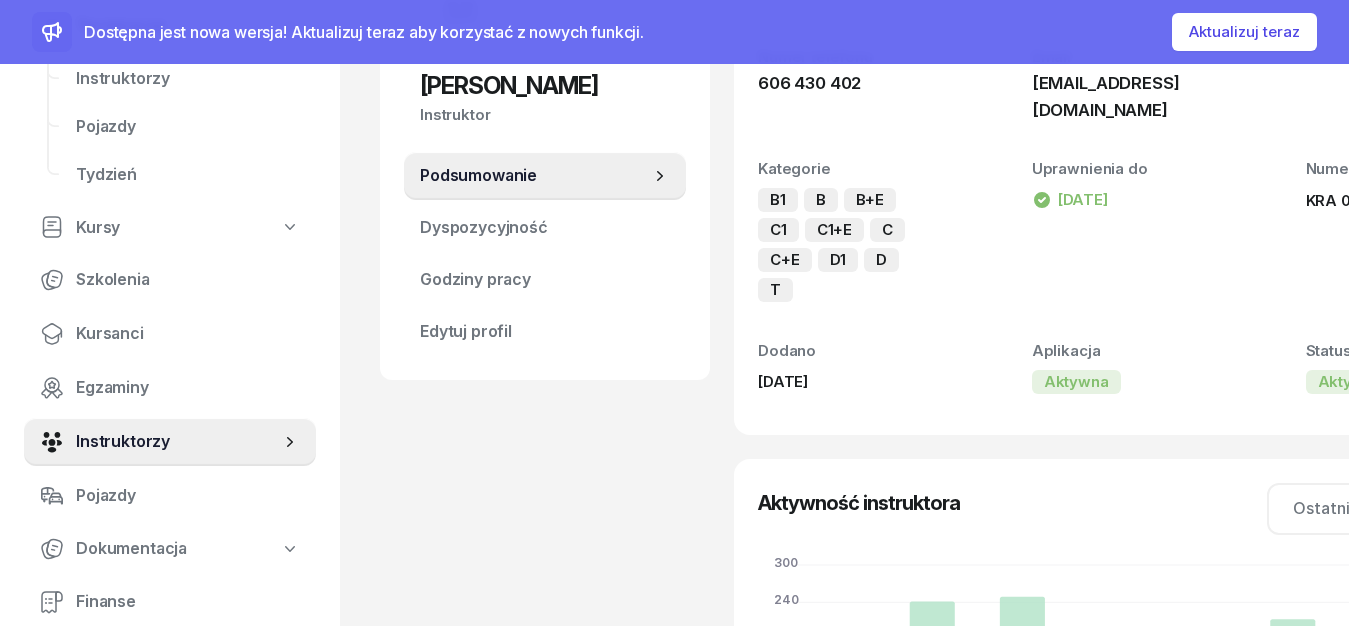 scroll, scrollTop: 408, scrollLeft: 0, axis: vertical 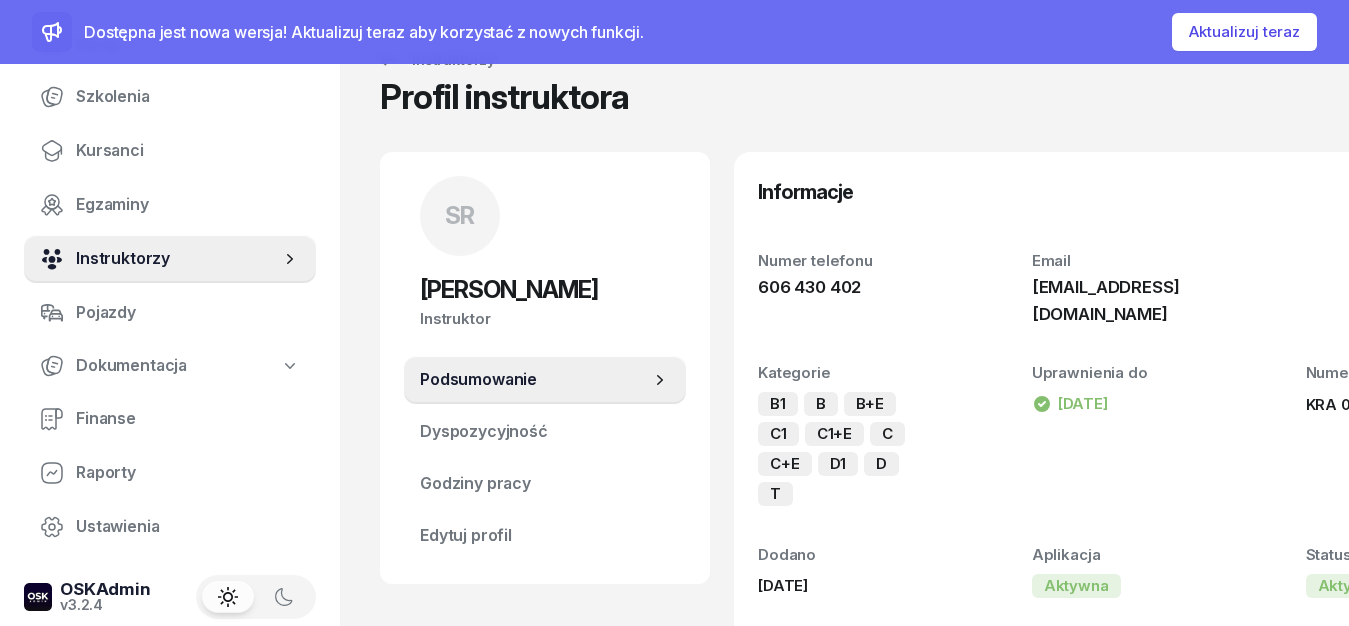click on "Instruktorzy" at bounding box center [178, 259] 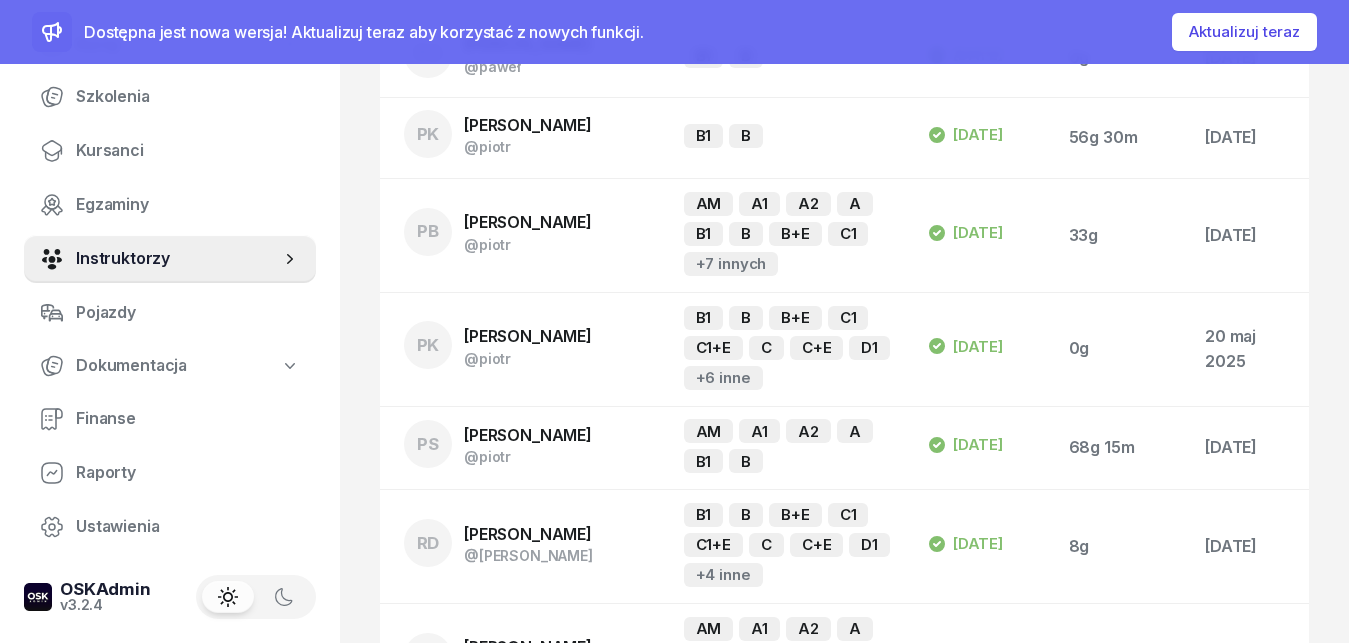 scroll, scrollTop: 2754, scrollLeft: 0, axis: vertical 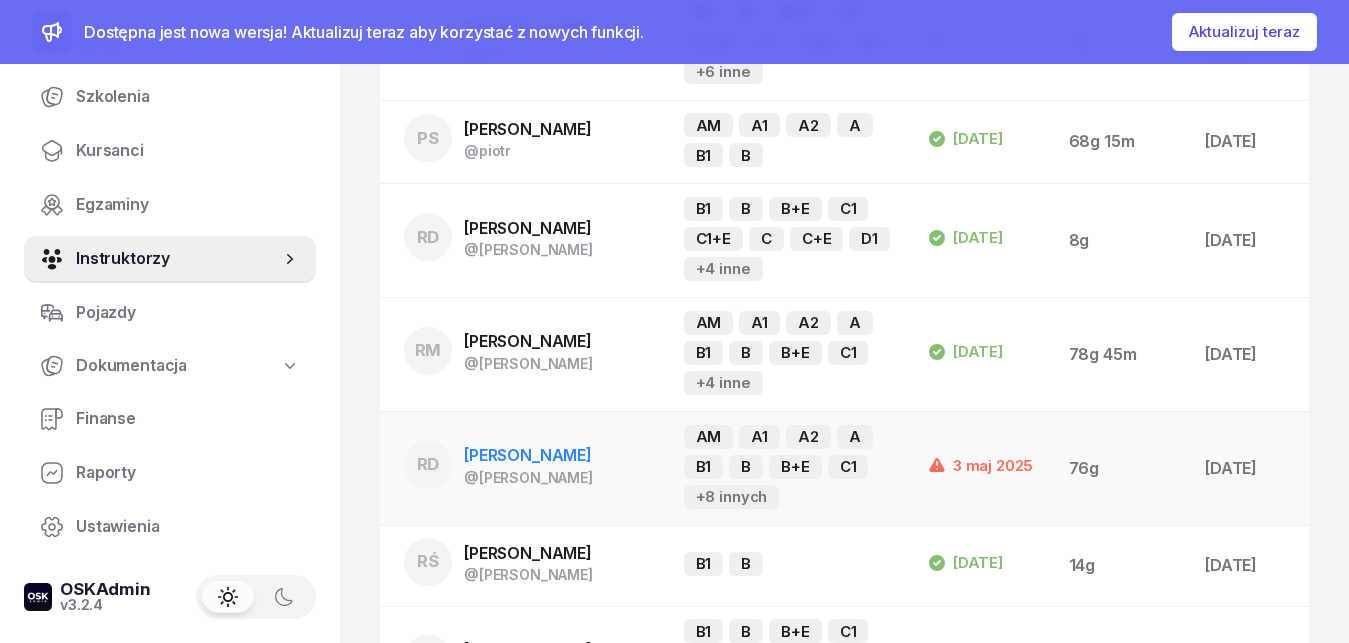 click on "[PERSON_NAME]" at bounding box center (528, 455) 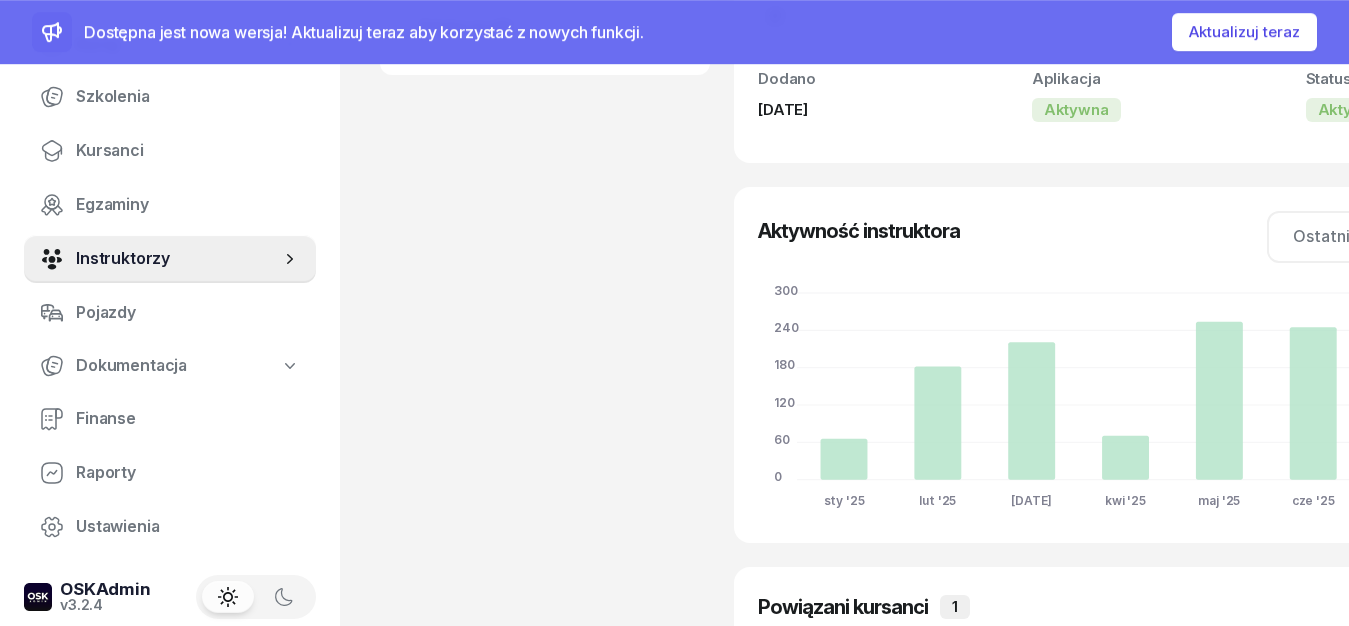scroll, scrollTop: 510, scrollLeft: 0, axis: vertical 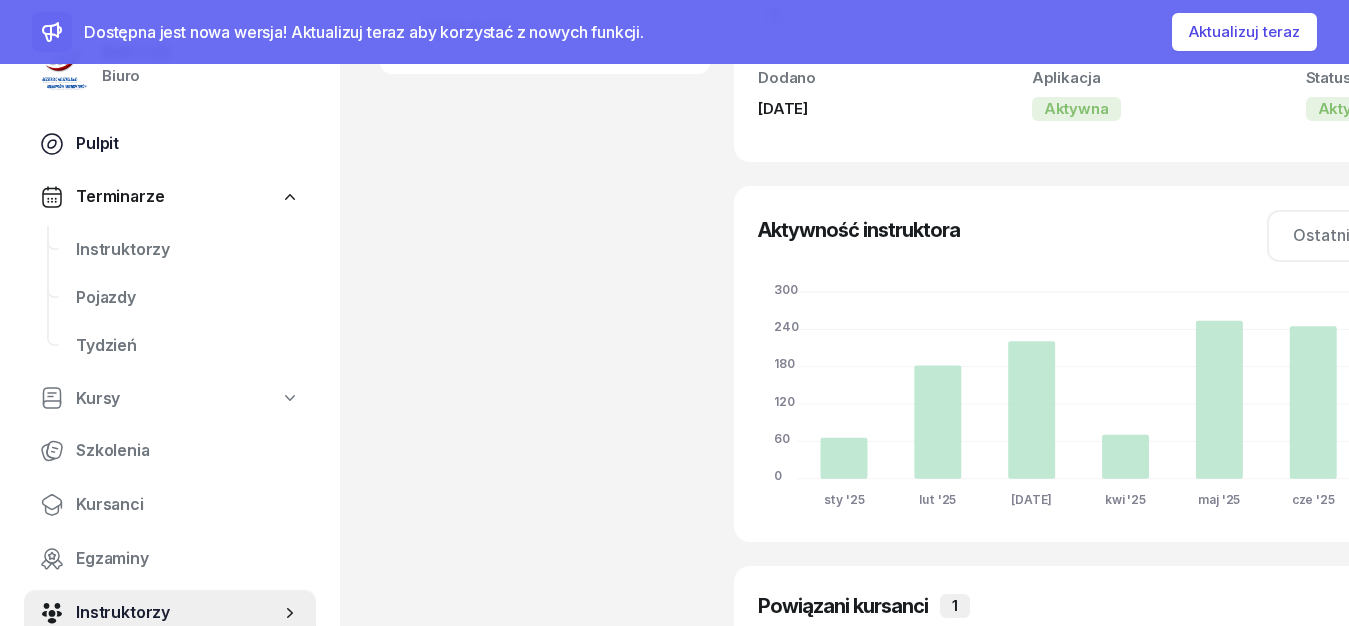 click on "Pulpit" at bounding box center (188, 144) 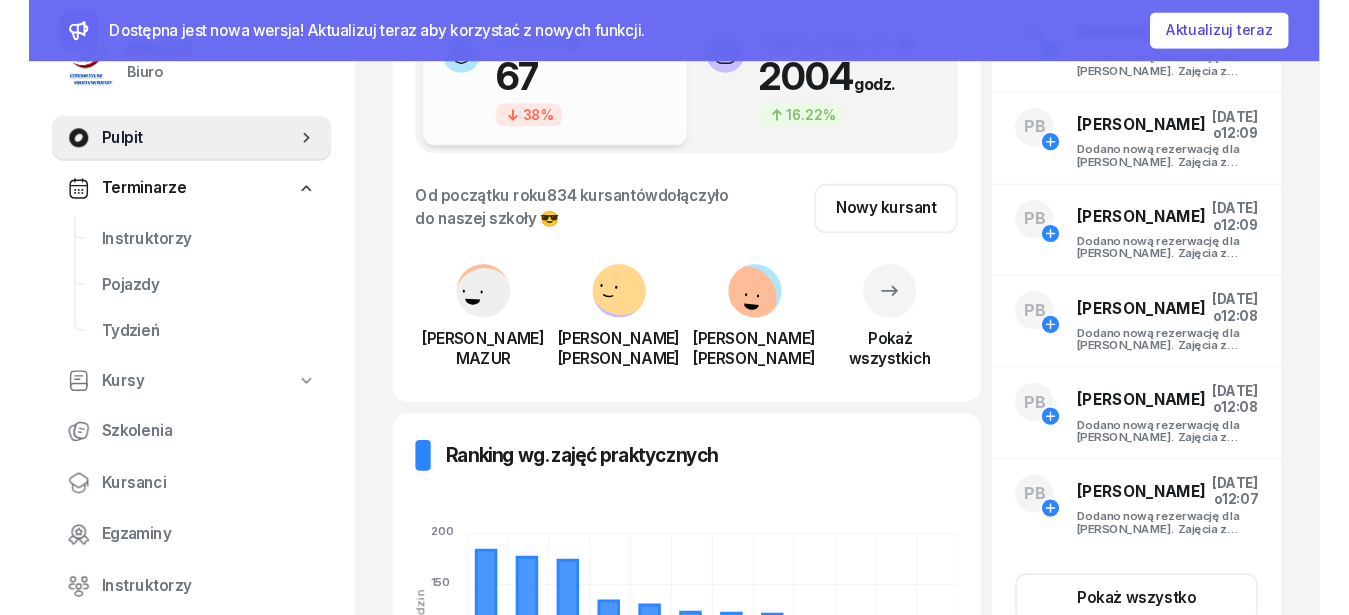 scroll, scrollTop: 0, scrollLeft: 0, axis: both 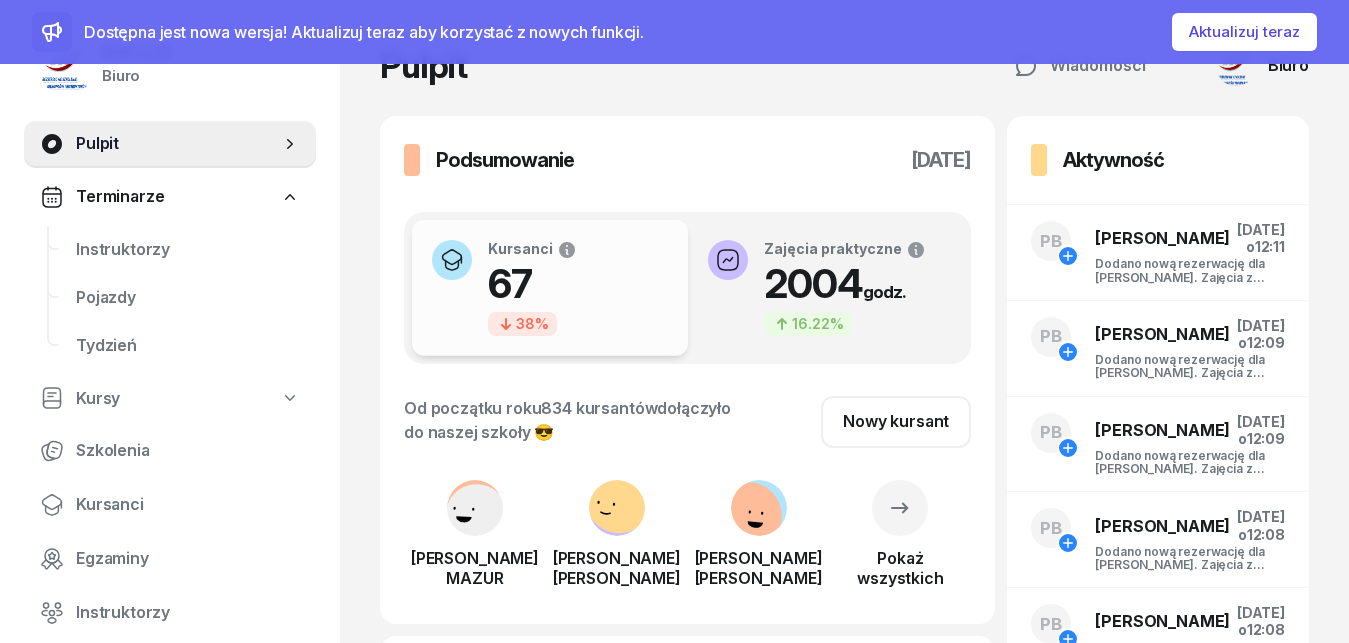 click on "BSK LUZ Biuro" 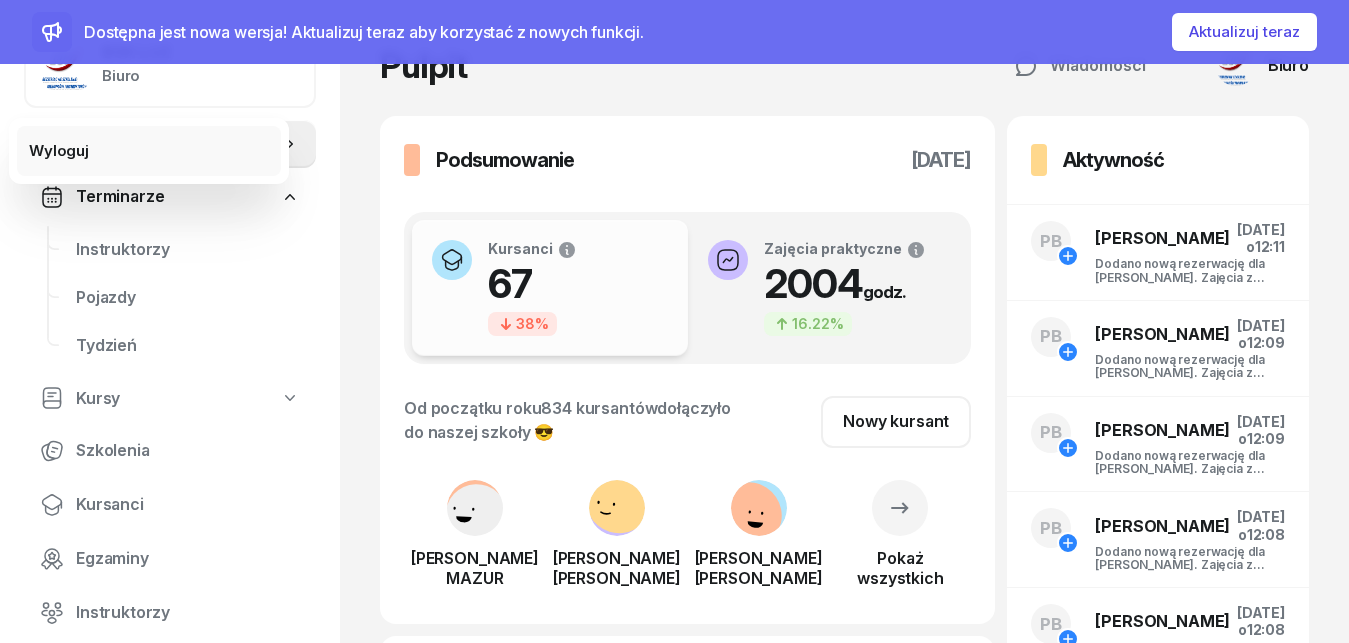click on "Wyloguj" at bounding box center (59, 151) 